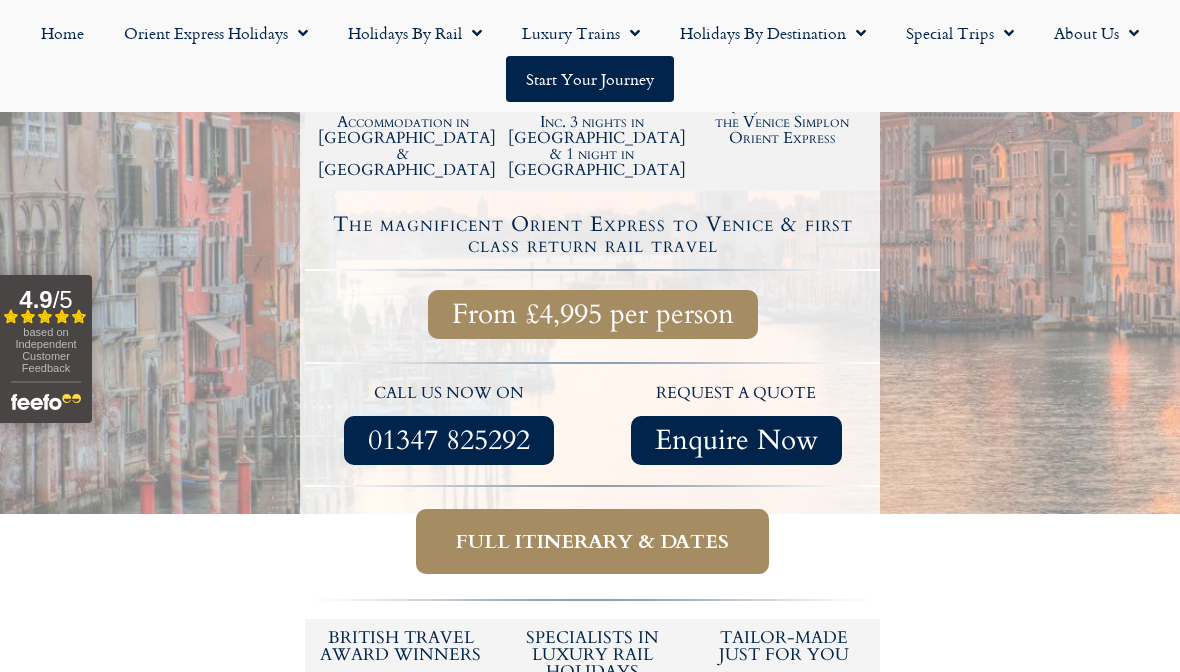 scroll, scrollTop: 674, scrollLeft: 0, axis: vertical 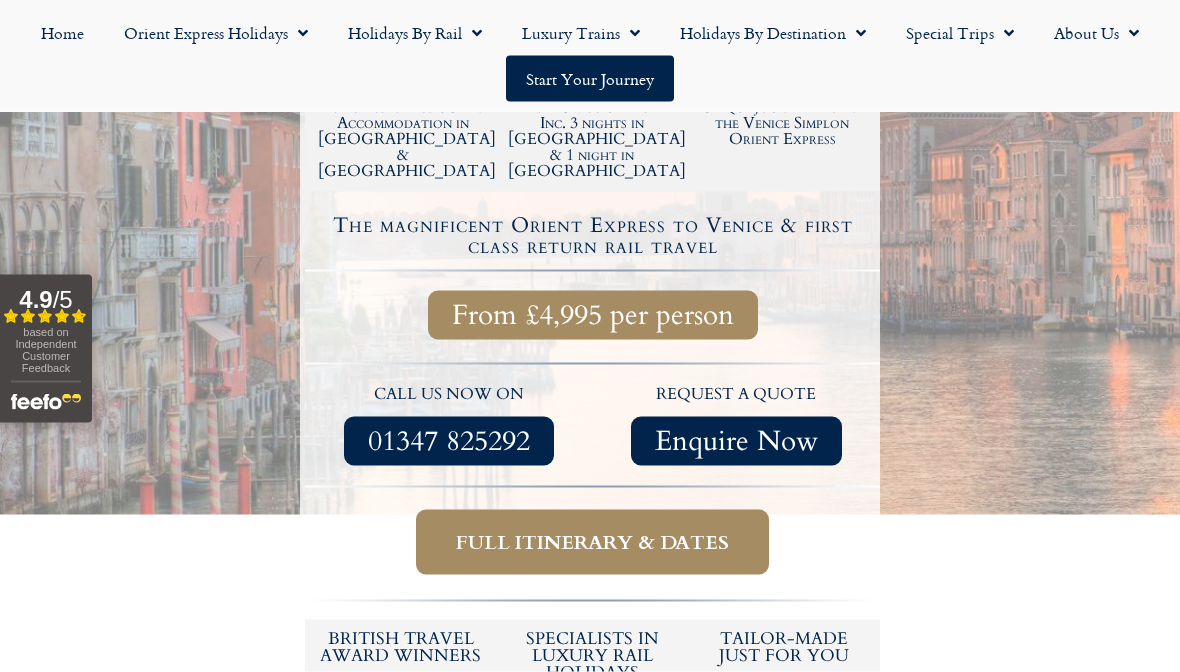 click on "Full itinerary & dates" at bounding box center [592, 542] 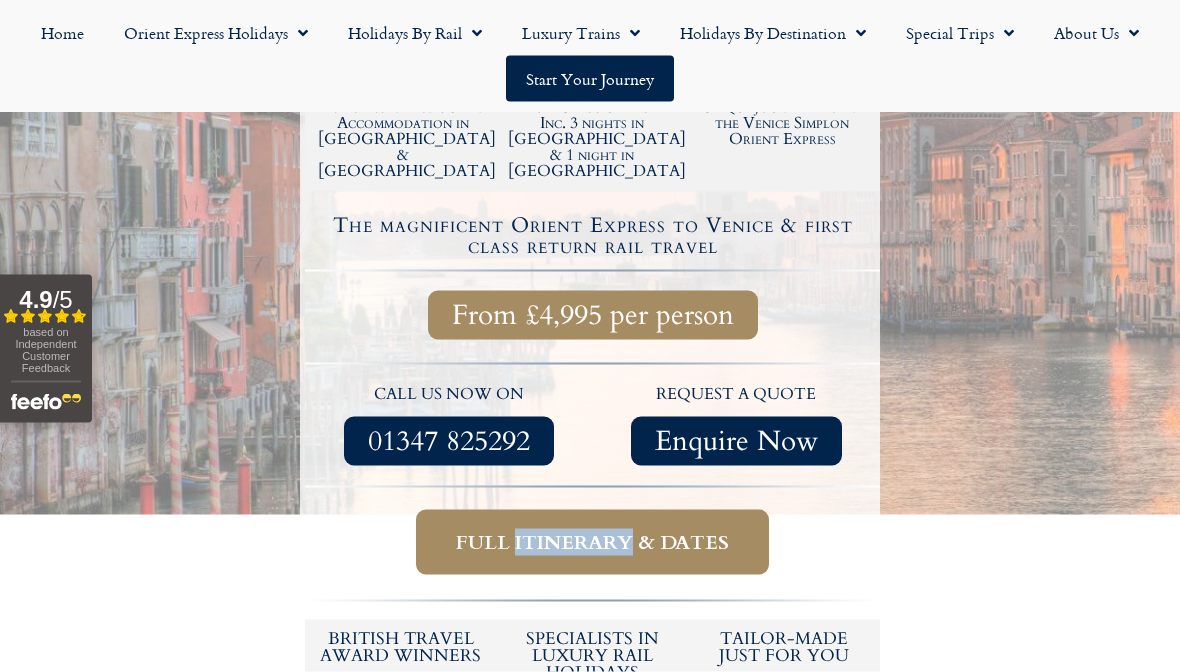click on "Full itinerary & dates" at bounding box center [592, 542] 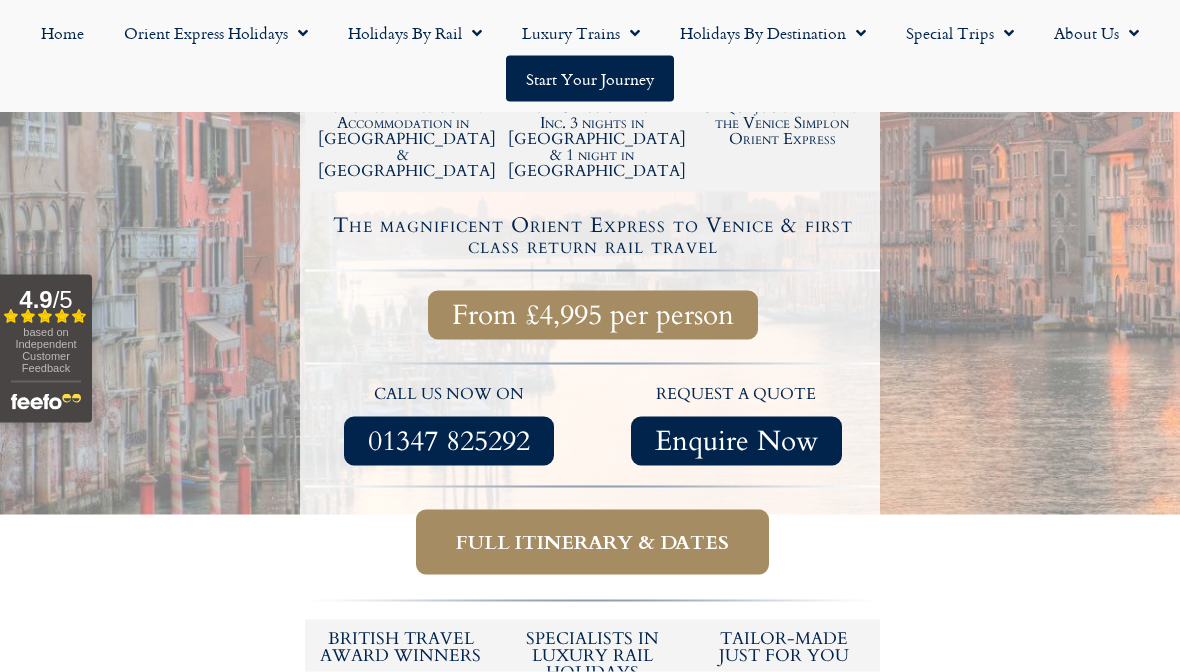 click on "Full itinerary & dates" at bounding box center (592, 542) 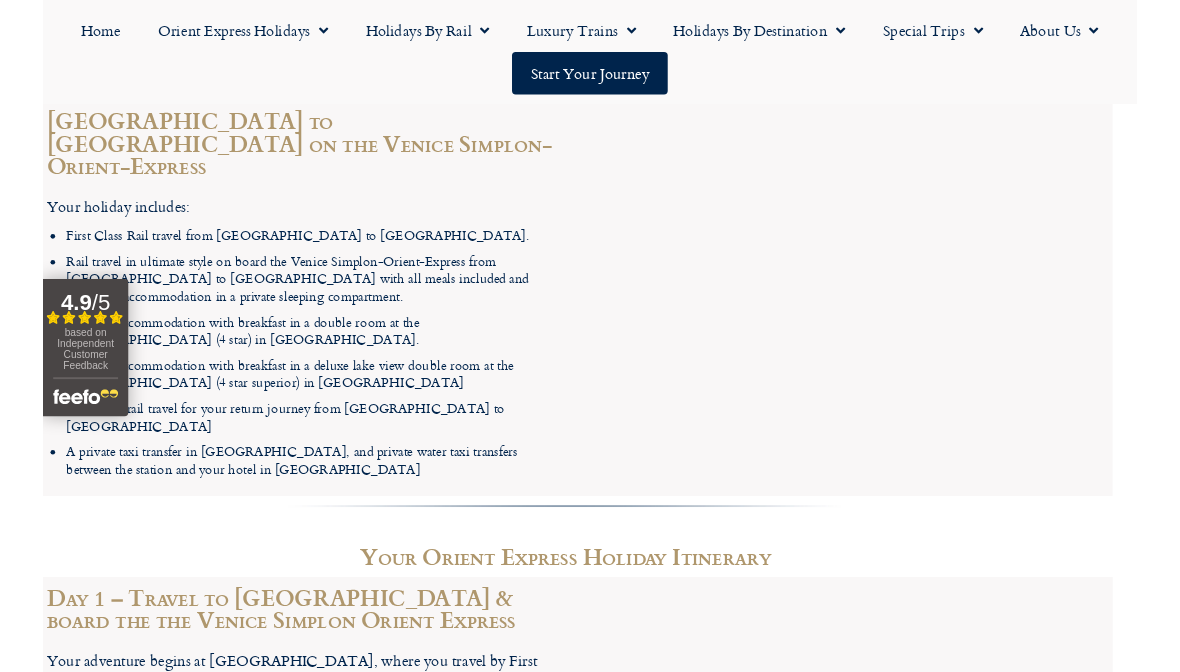 scroll, scrollTop: 2731, scrollLeft: 26, axis: both 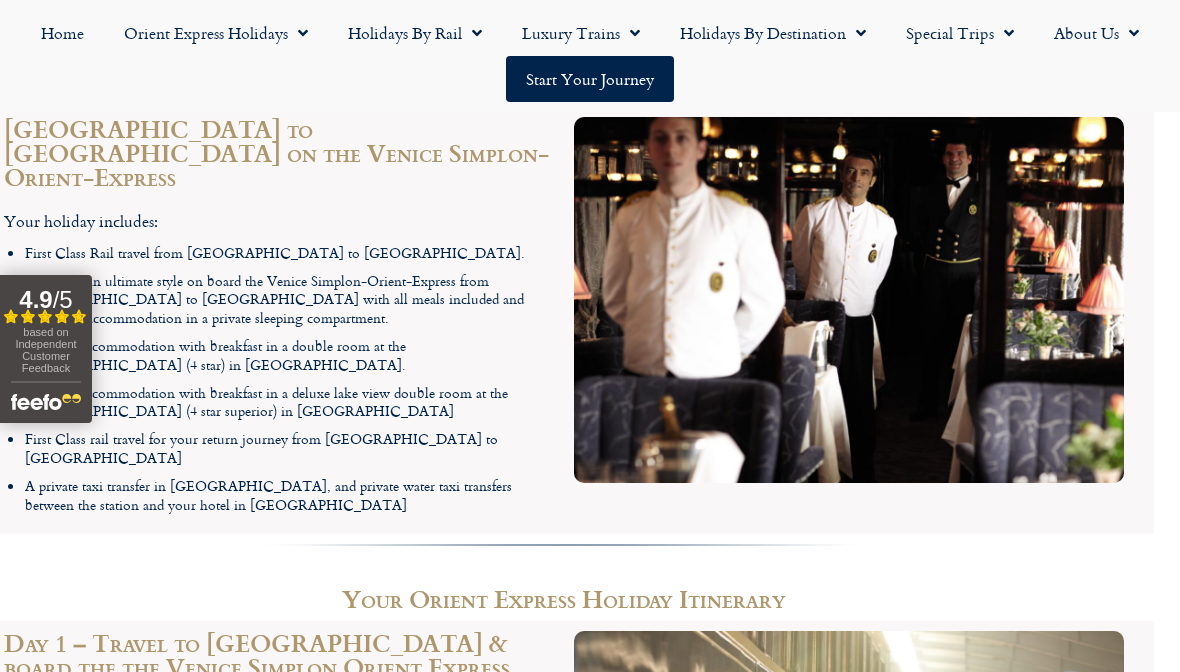 click on "Your adventure begins at London St. Pancras, where you travel by First Class rail to Paris and before boarding the world-famous Venice Simplon Orient Express, with its distinctive blue and gold carriages." at bounding box center [279, 737] 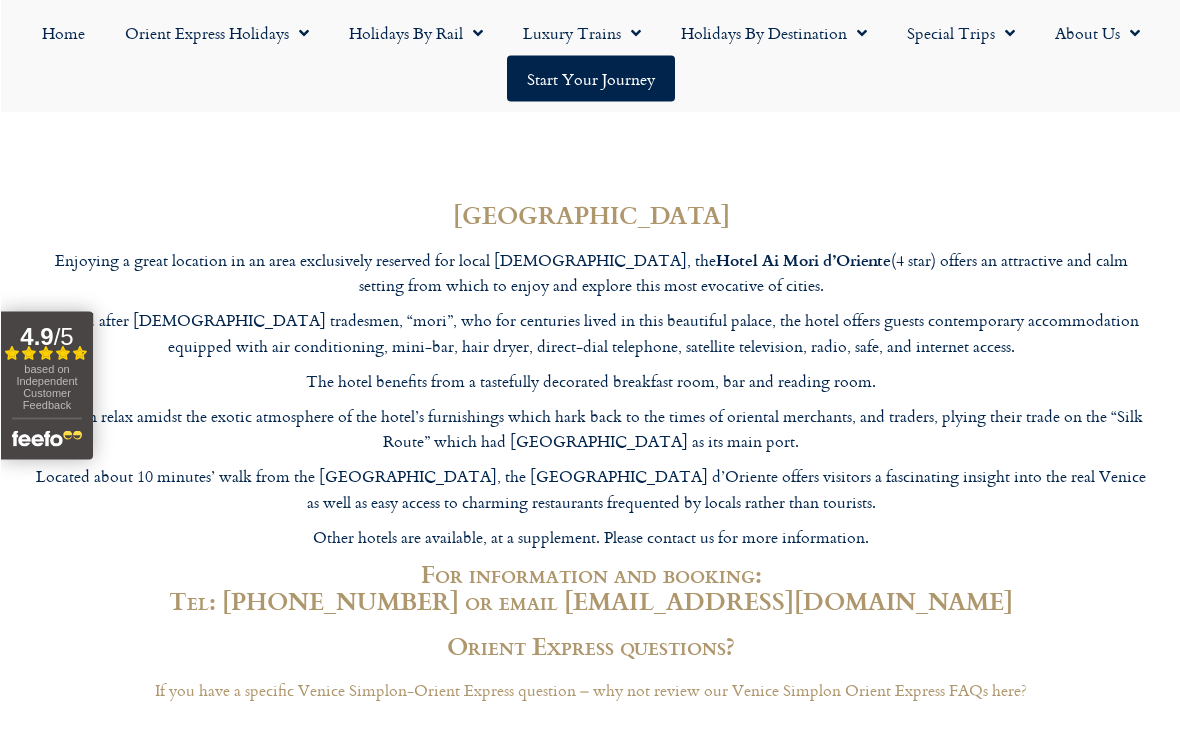 scroll, scrollTop: 6418, scrollLeft: 0, axis: vertical 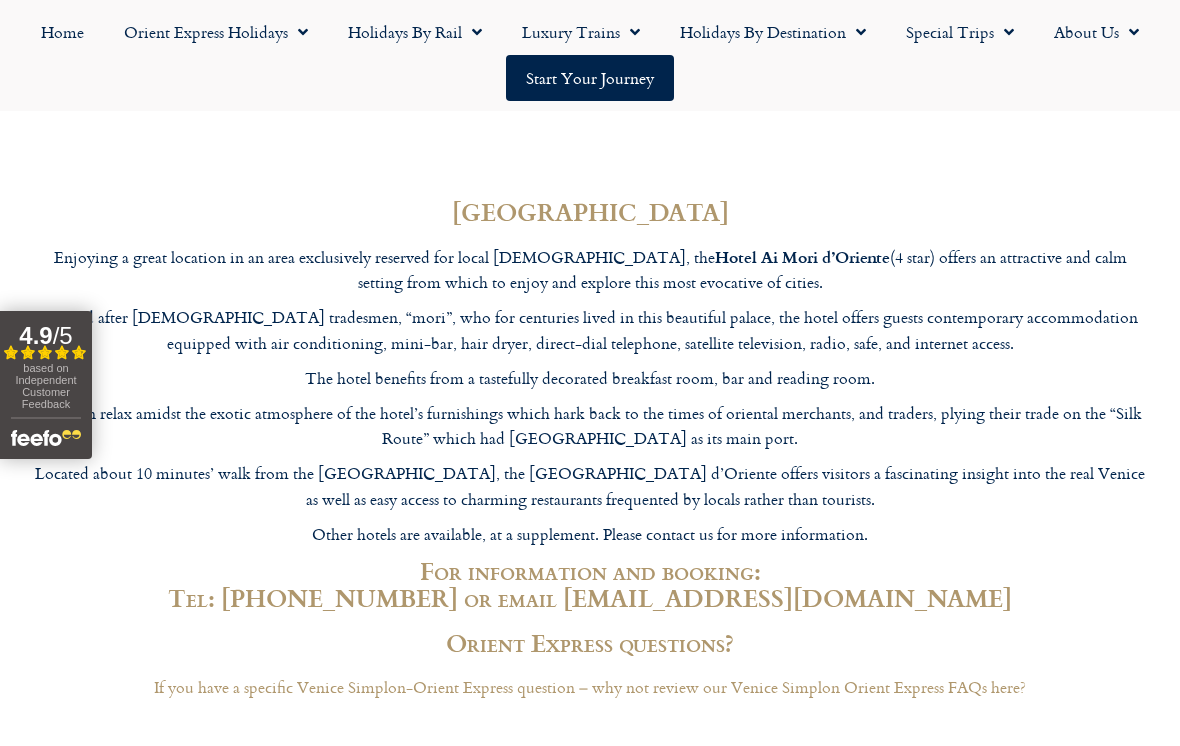 click on "If you have a specific Venice Simplon-Orient Express question – why not review our Venice Simplon Orient Express FAQs here?" at bounding box center [590, 688] 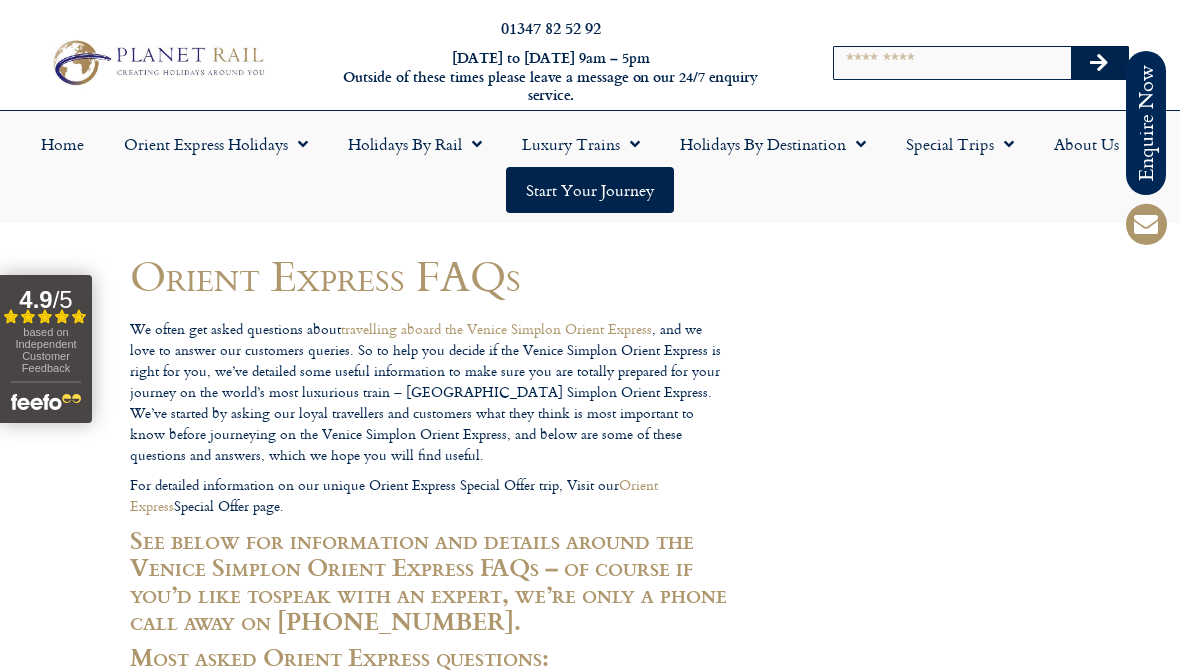 scroll, scrollTop: 0, scrollLeft: 0, axis: both 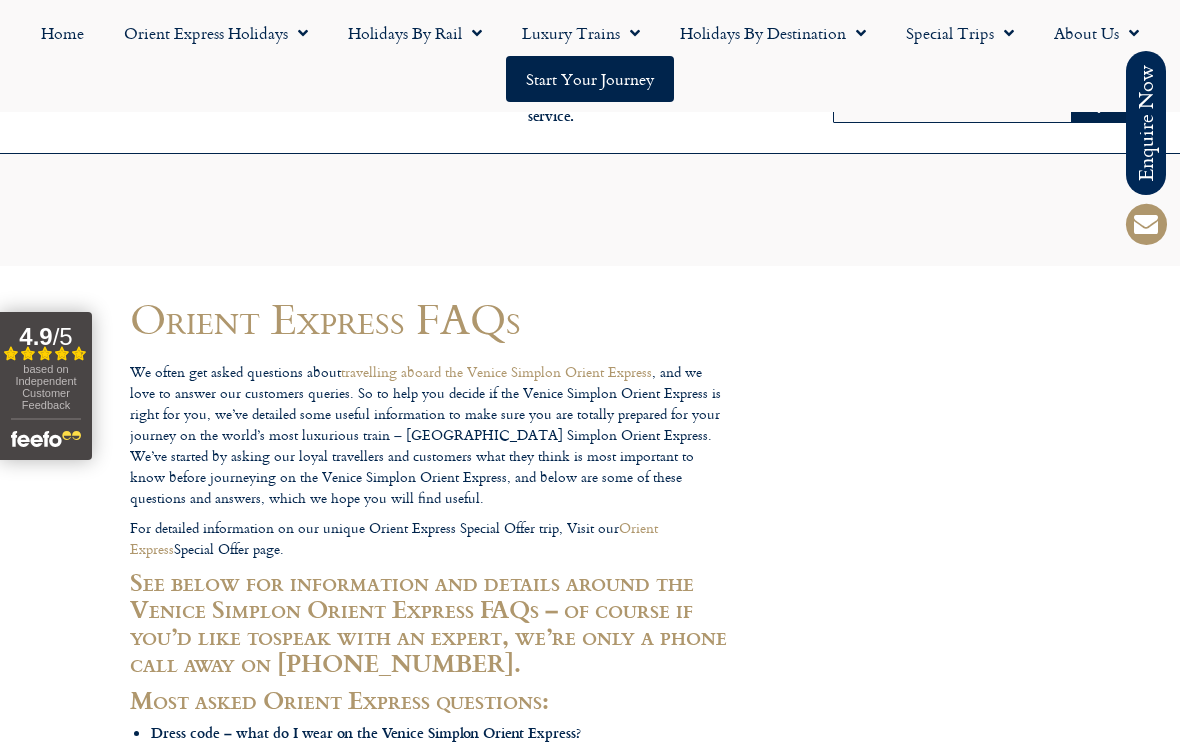 click on "Call us on  01347 82 52 92  to enquire about our tailor made holidays by rail
FURTHER INFORMATION
Insure your trip with Holiday Extras
Planet Rail on Facebook
Follow us on Twitter
Booking Conditions
Terms of Use
Privacy & Cookies
Employment Opportunities
Insure your trip with Holiday Extras
Planet Rail on Facebook
Follow us on Twitter
Booking Conditions
Terms of Use
Privacy & Cookies
Employment Opportunities
ARTICLES
Art at the Belvedere Palace in Vienna" at bounding box center (590, 4061) 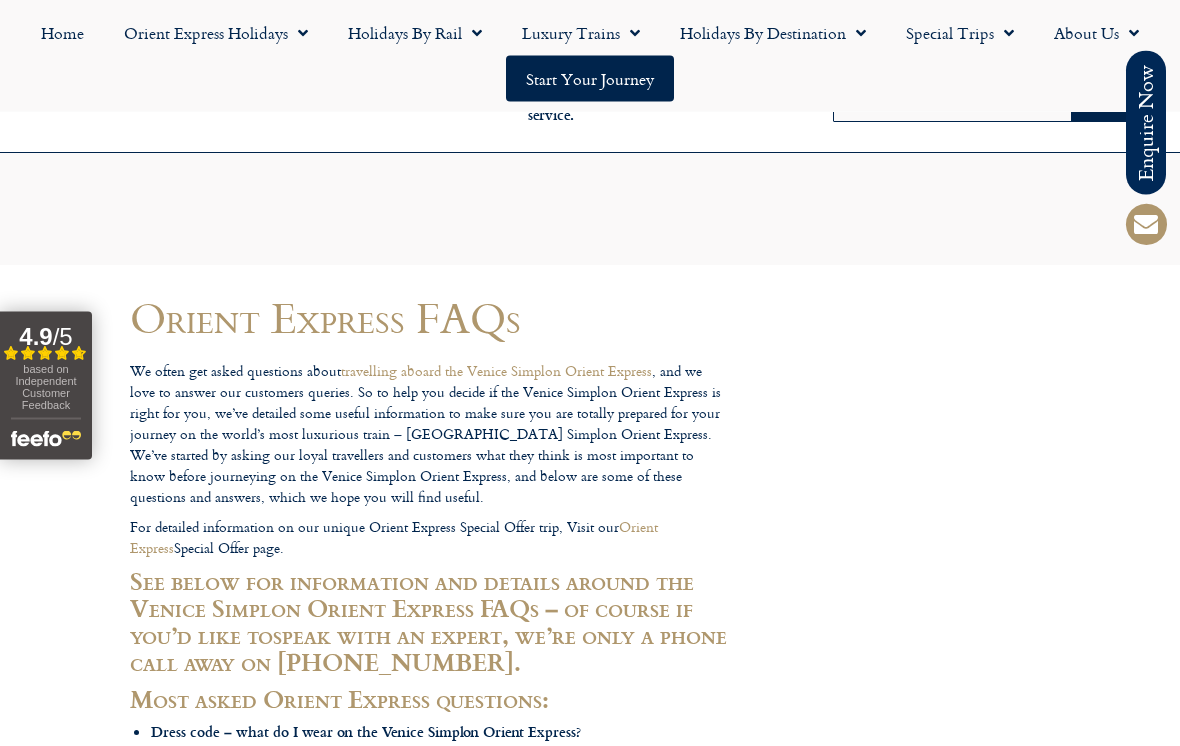 scroll, scrollTop: 3848, scrollLeft: 0, axis: vertical 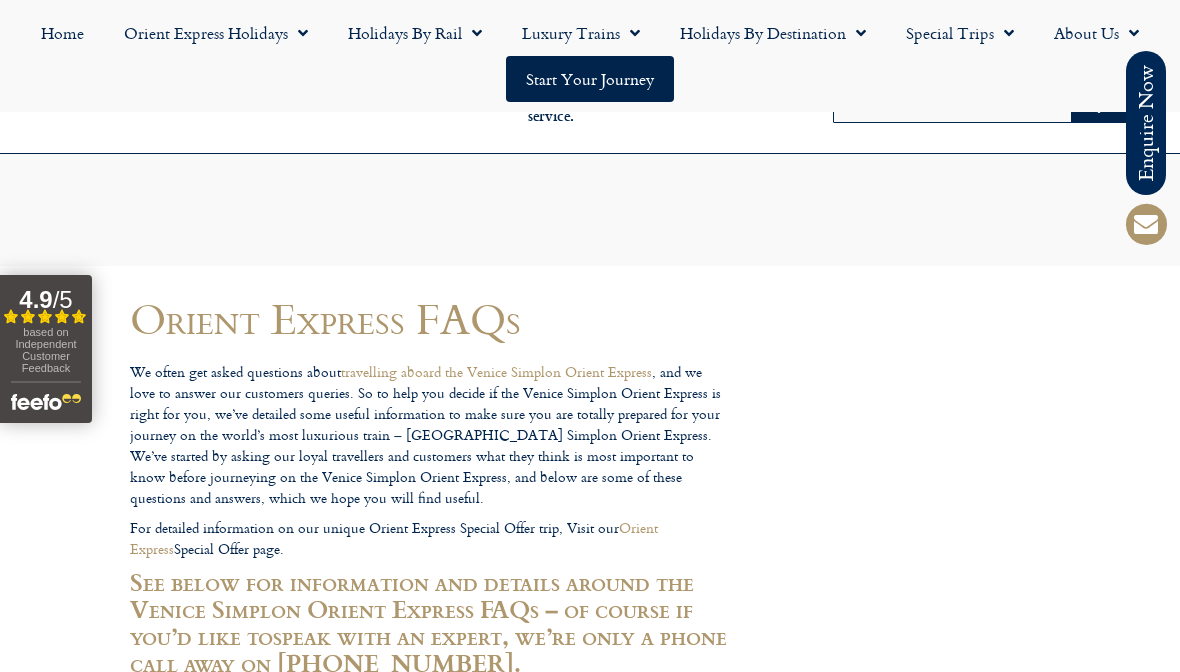 click on "Call us on  01347 82 52 92  to enquire about our tailor made holidays by rail
FURTHER INFORMATION
Insure your trip with Holiday Extras
Planet Rail on Facebook
Follow us on Twitter
Booking Conditions
Terms of Use
Privacy & Cookies
Employment Opportunities
Insure your trip with Holiday Extras
Planet Rail on Facebook
Follow us on Twitter
Booking Conditions
Terms of Use
Privacy & Cookies
Employment Opportunities
ARTICLES
Art at the Belvedere Palace in Vienna" at bounding box center (590, 4061) 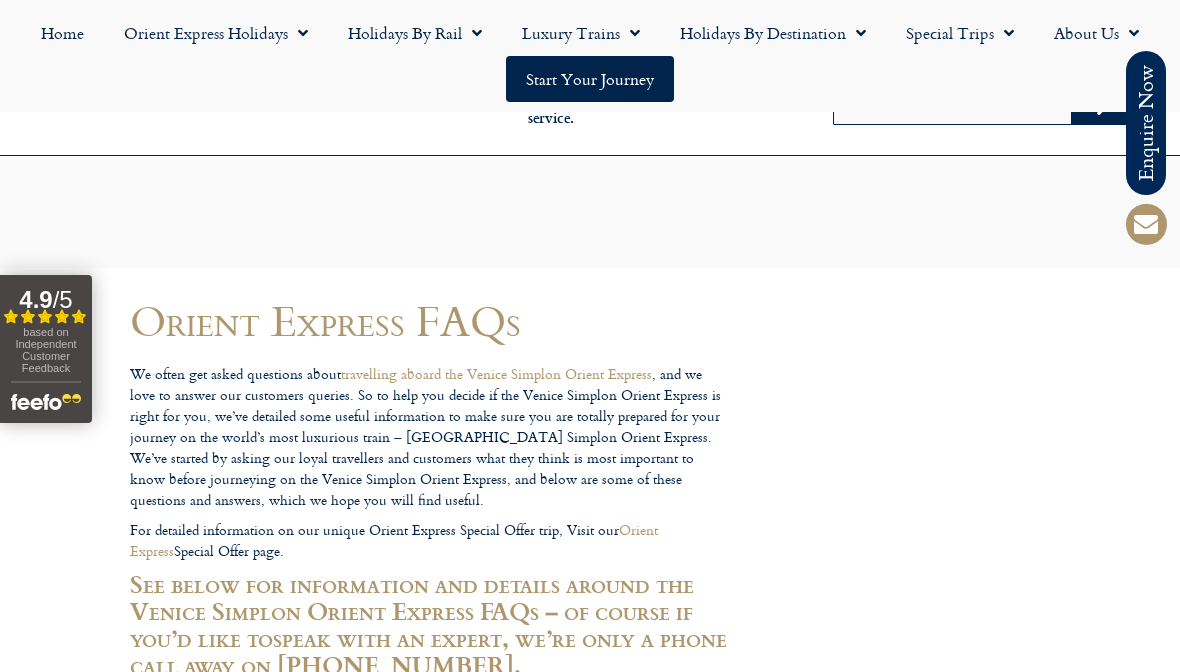 scroll, scrollTop: 0, scrollLeft: 0, axis: both 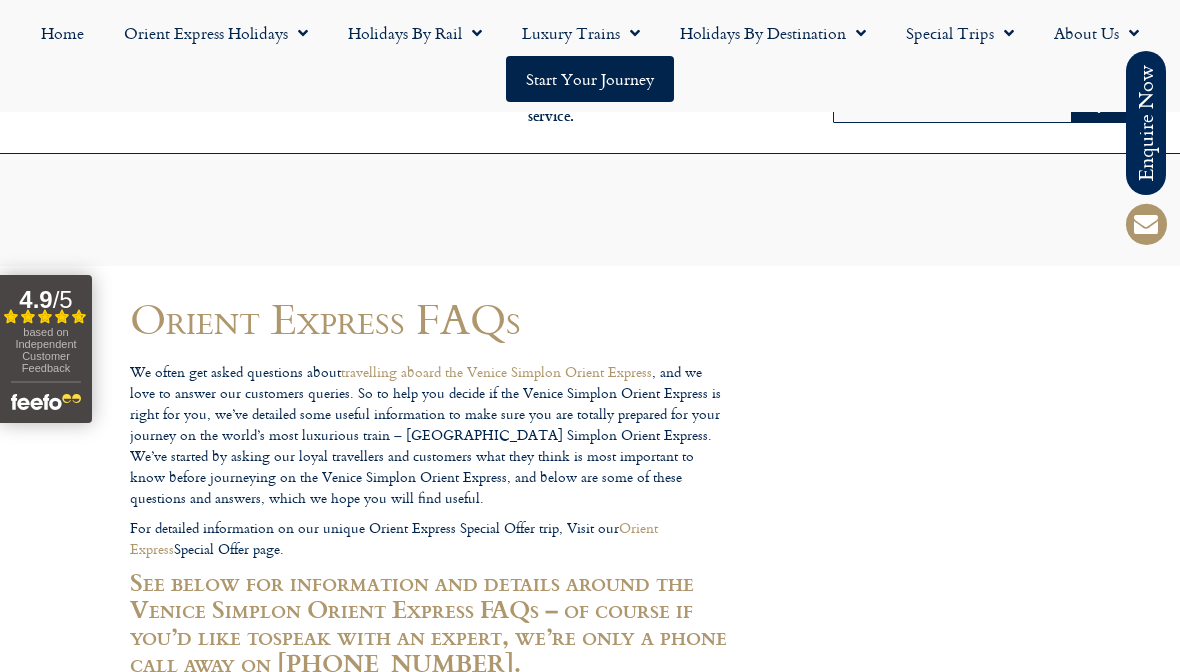 click on "Call us on  01347 82 52 92  to enquire about our tailor made holidays by rail
FURTHER INFORMATION
Insure your trip with Holiday Extras
Planet Rail on Facebook
Follow us on Twitter
Booking Conditions
Terms of Use
Privacy & Cookies
Employment Opportunities
Insure your trip with Holiday Extras
Planet Rail on Facebook
Follow us on Twitter
Booking Conditions
Terms of Use
Privacy & Cookies
Employment Opportunities
ARTICLES
Art at the Belvedere Palace in Vienna" at bounding box center [590, 4061] 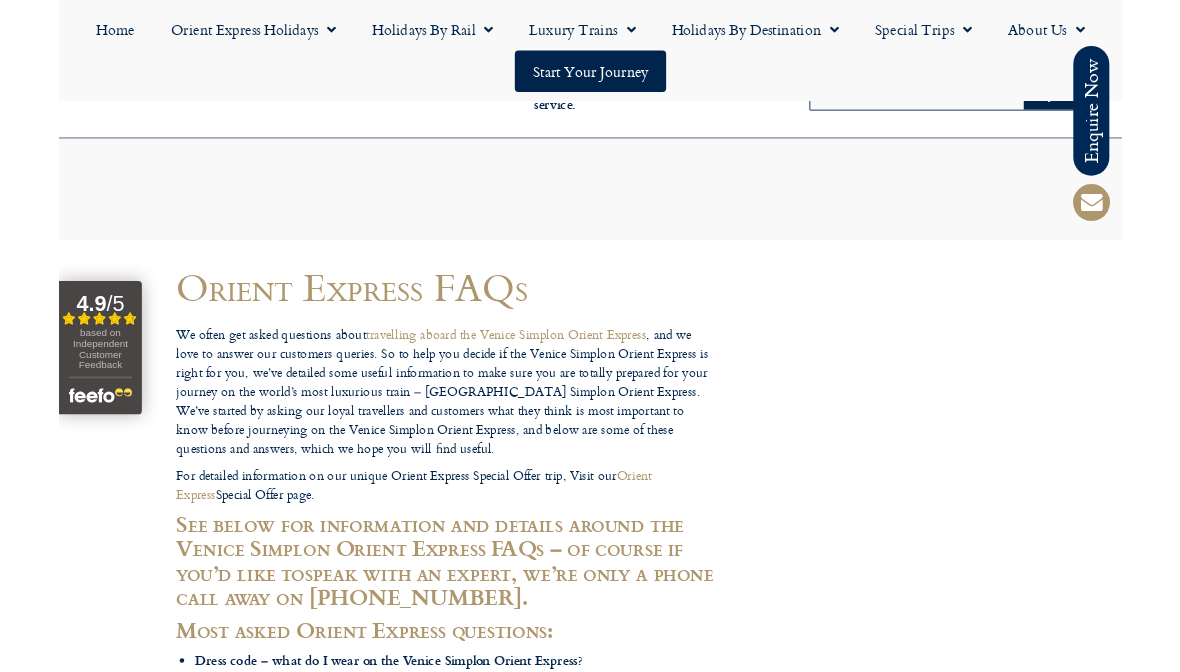 scroll, scrollTop: 4802, scrollLeft: 0, axis: vertical 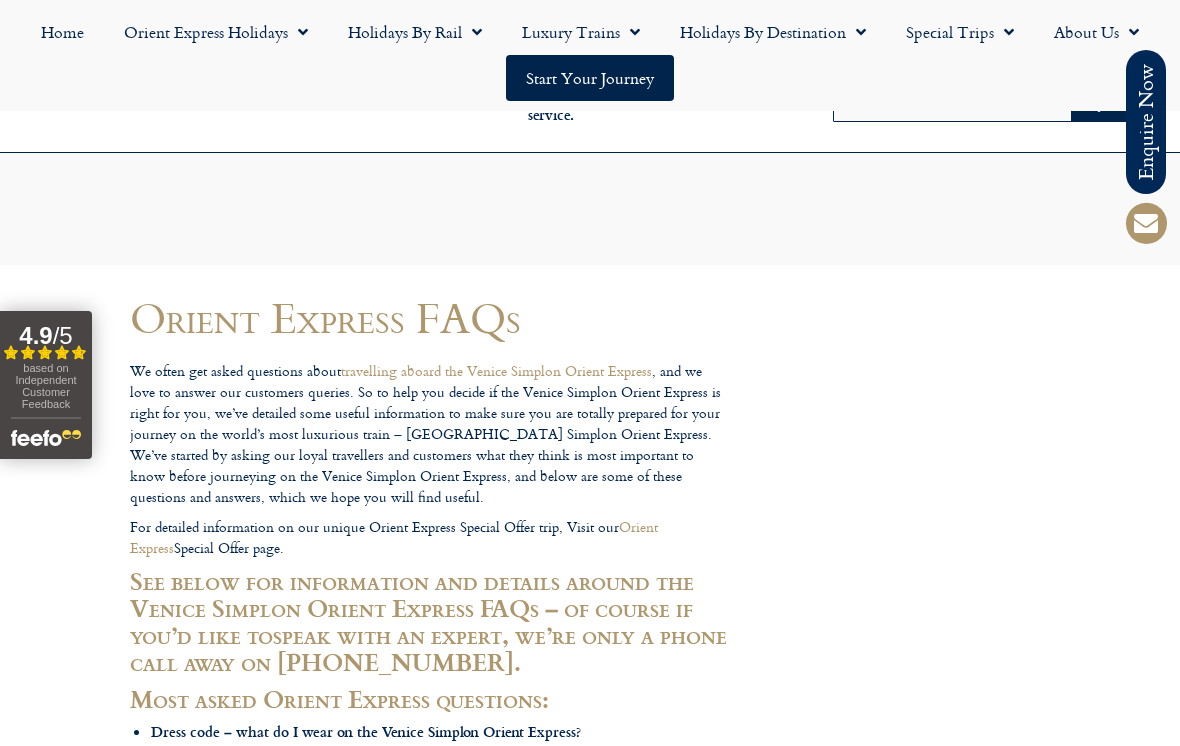 click on "Call us on  01347 82 52 92  to enquire about our tailor made holidays by rail
FURTHER INFORMATION
Insure your trip with Holiday Extras
Planet Rail on Facebook
Follow us on Twitter
Booking Conditions
Terms of Use
Privacy & Cookies
Employment Opportunities
Insure your trip with Holiday Extras
Planet Rail on Facebook
Follow us on Twitter
Booking Conditions
Terms of Use
Privacy & Cookies
Employment Opportunities
ARTICLES
Art at the Belvedere Palace in Vienna" at bounding box center (590, 4061) 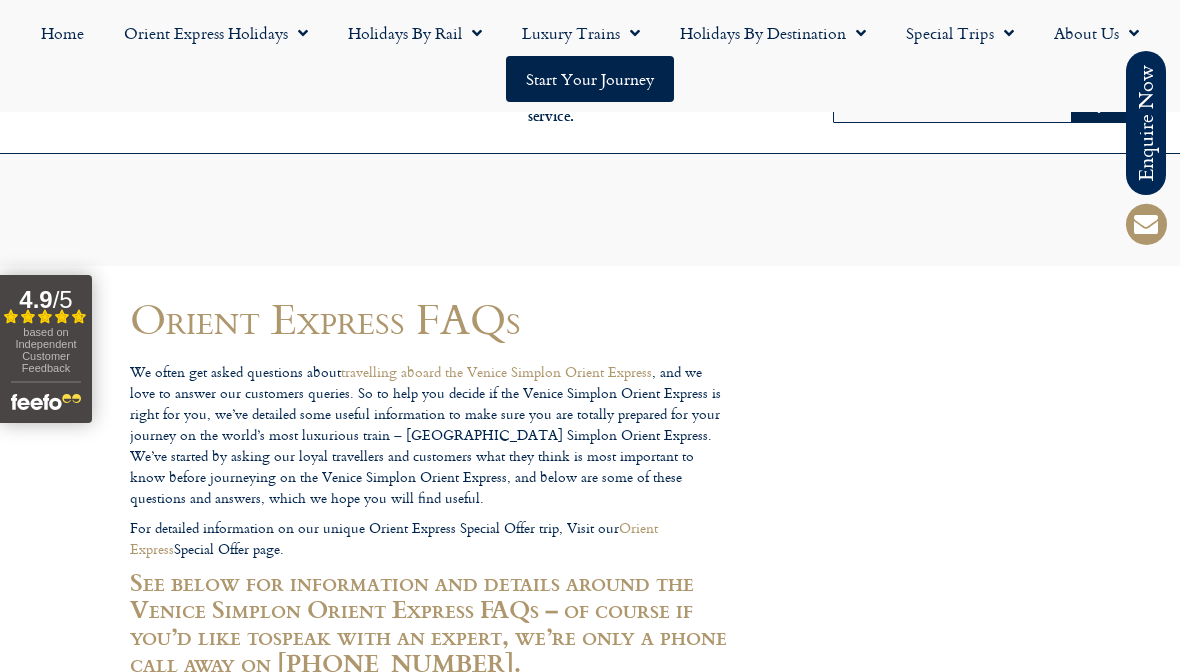 scroll, scrollTop: 4454, scrollLeft: 0, axis: vertical 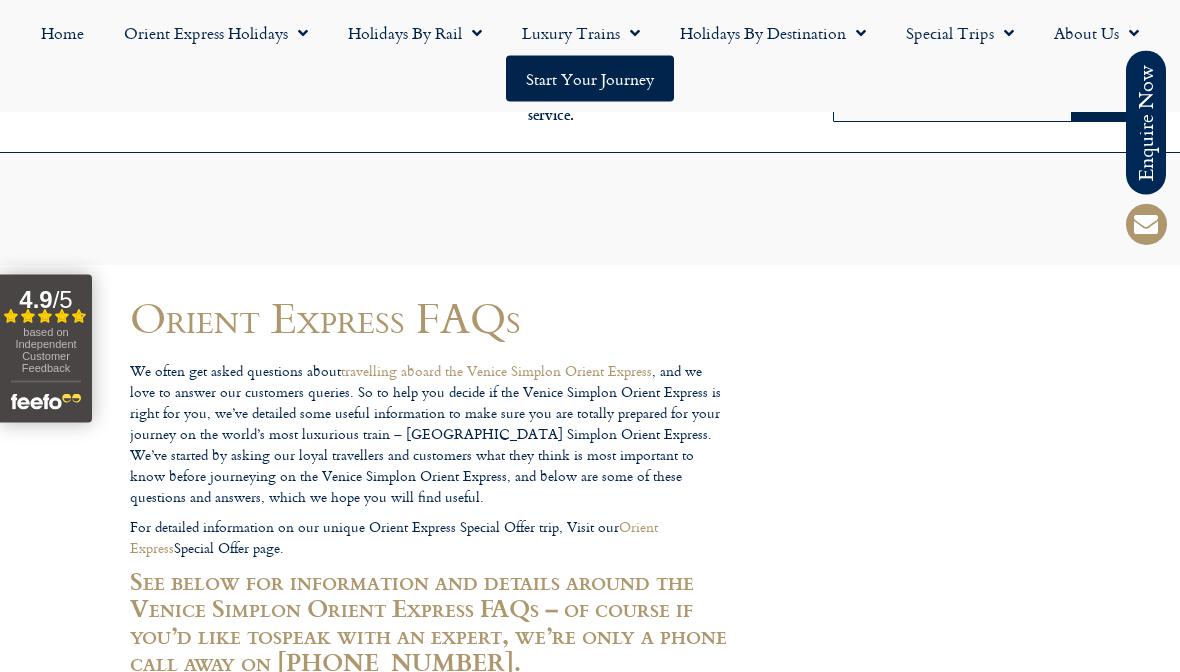 click on "Call us on  01347 82 52 92  to enquire about our tailor made holidays by rail
FURTHER INFORMATION
Insure your trip with Holiday Extras
Planet Rail on Facebook
Follow us on Twitter
Booking Conditions
Terms of Use
Privacy & Cookies
Employment Opportunities
Insure your trip with Holiday Extras
Planet Rail on Facebook
Follow us on Twitter
Booking Conditions
Terms of Use
Privacy & Cookies
Employment Opportunities
ARTICLES
Art at the Belvedere Palace in Vienna" at bounding box center (590, 4061) 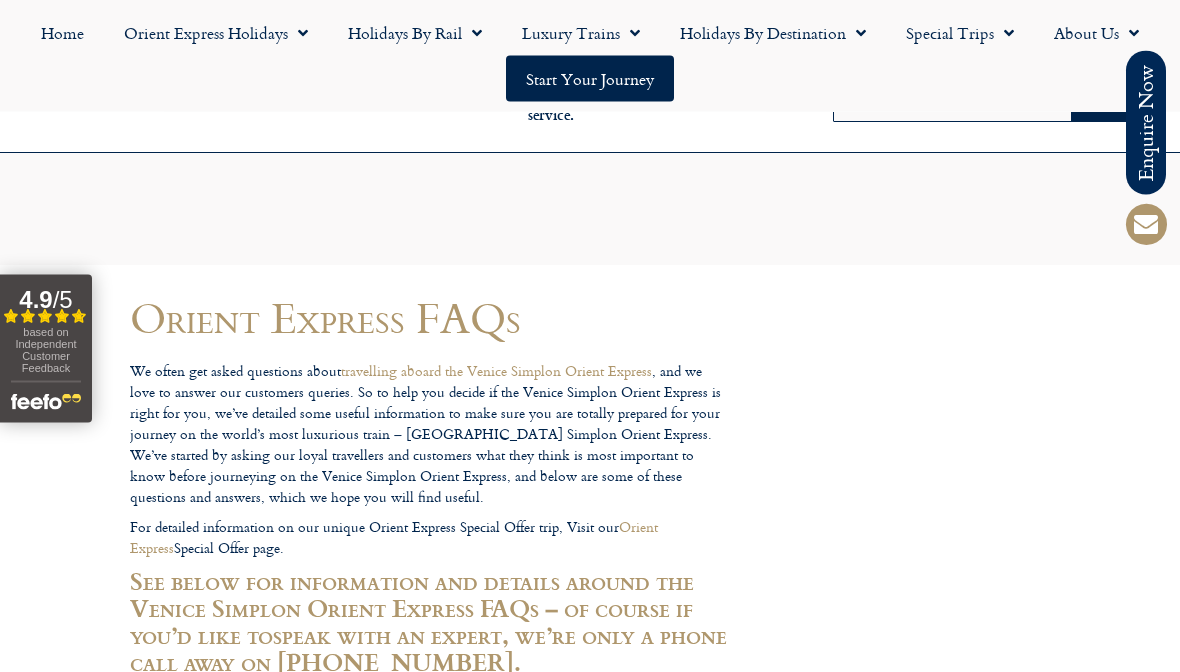scroll, scrollTop: 4414, scrollLeft: 0, axis: vertical 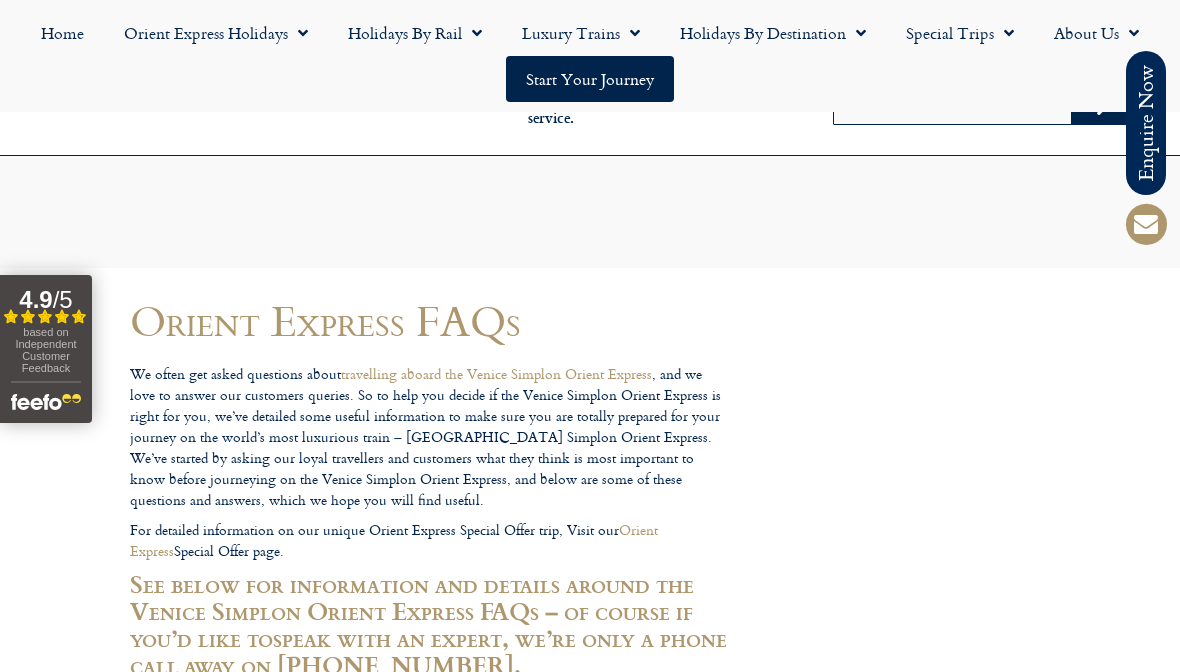 click on "Luxury Trains" 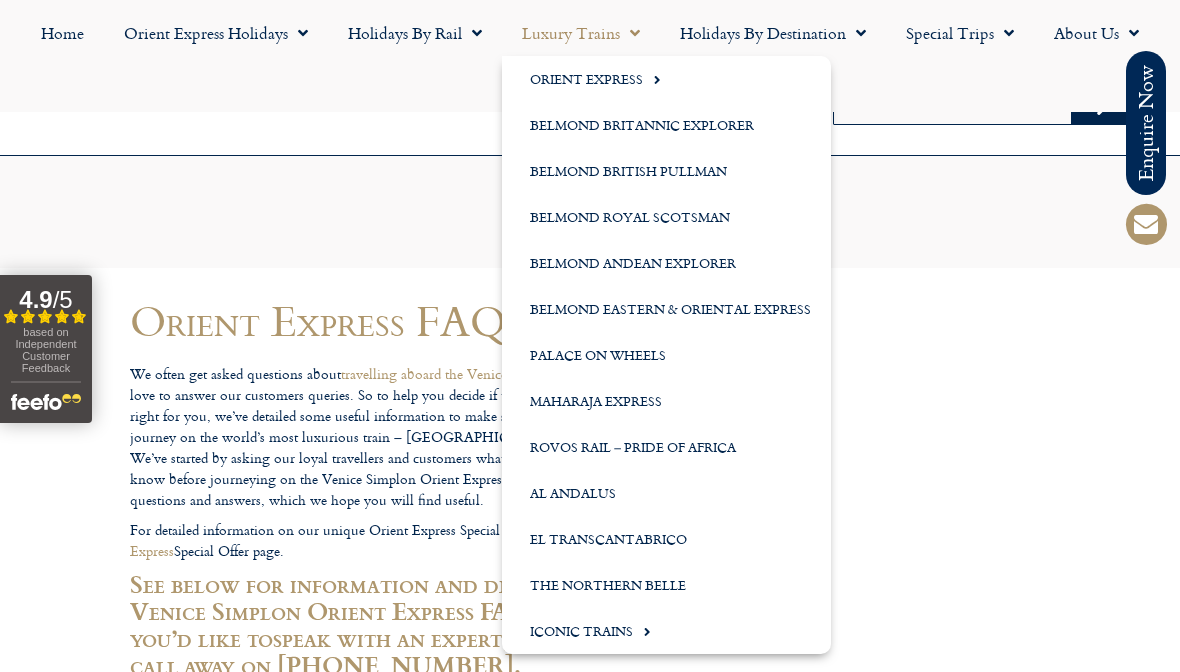 click on "Call us on  01347 82 52 92  to enquire about our tailor made holidays by rail
FURTHER INFORMATION
Insure your trip with Holiday Extras
Planet Rail on Facebook
Follow us on Twitter
Booking Conditions
Terms of Use
Privacy & Cookies
Employment Opportunities
Insure your trip with Holiday Extras
Planet Rail on Facebook
Follow us on Twitter
Booking Conditions
Terms of Use
Privacy & Cookies
Employment Opportunities
ARTICLES
Art at the Belvedere Palace in Vienna" at bounding box center [590, 4063] 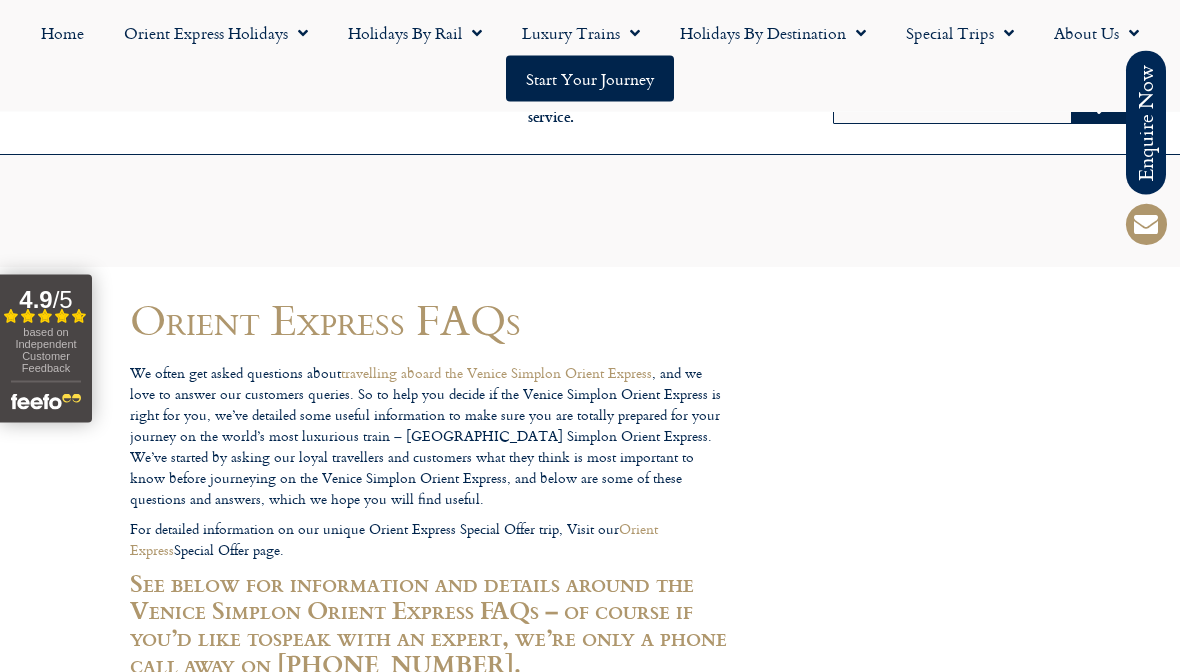 scroll, scrollTop: 4193, scrollLeft: 0, axis: vertical 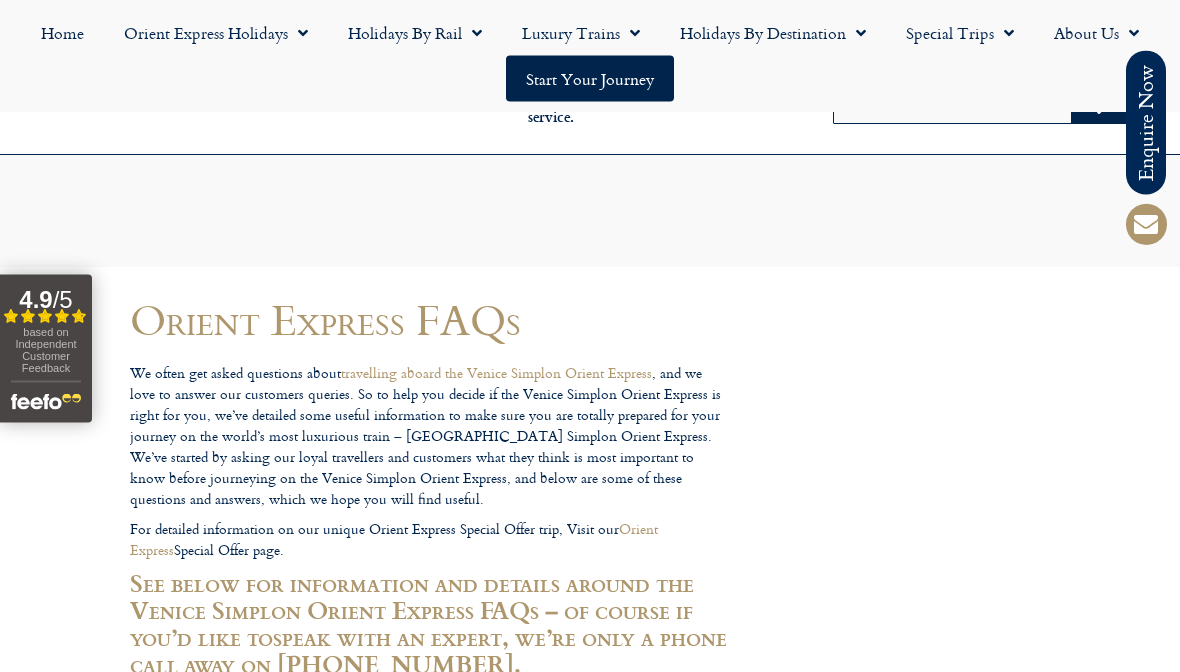 click 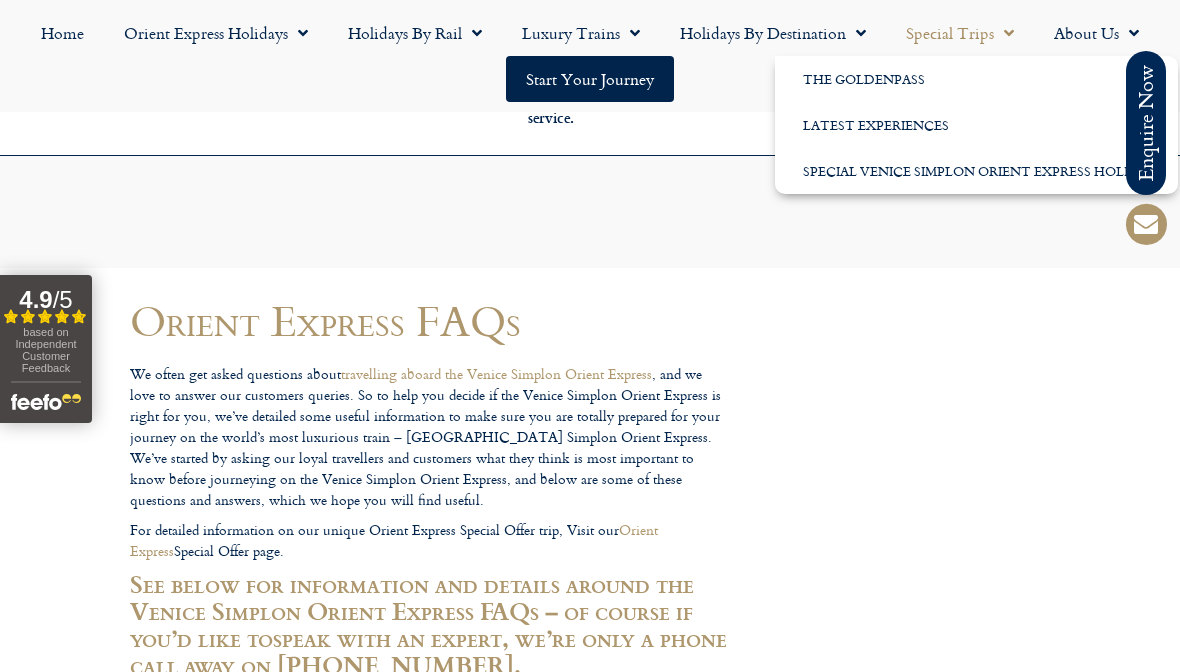 click on "Special Venice Simplon Orient Express Holiday" 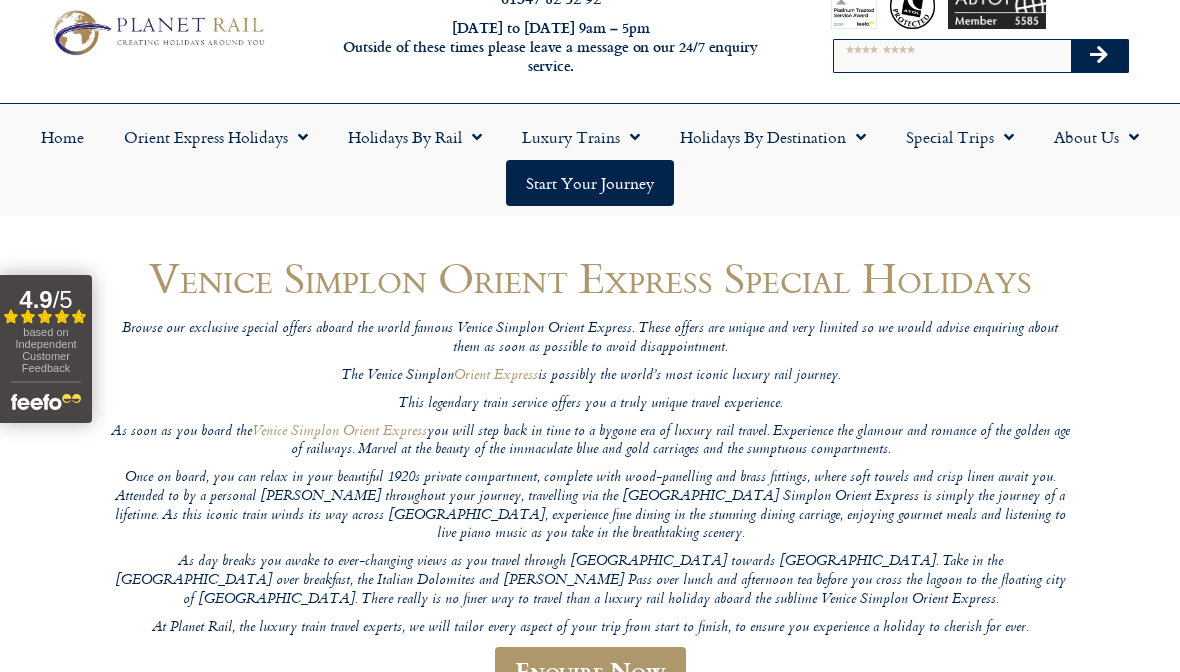 scroll, scrollTop: 0, scrollLeft: 0, axis: both 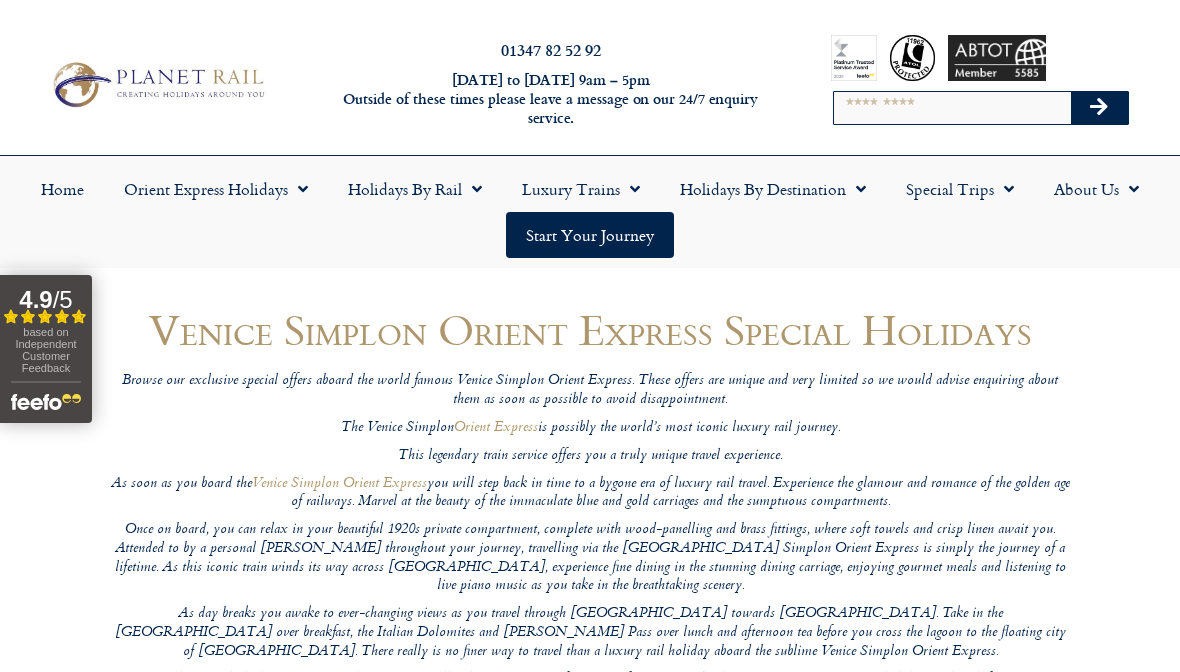 click on "Once on board, you can relax in your beautiful 1920s private compartment, complete with wood-panelling and brass fittings, where soft towels and crisp linen await you. Attended to by a personal [PERSON_NAME] throughout your journey, travelling via the [GEOGRAPHIC_DATA] Simplon Orient Express is simply the journey of a lifetime. As this iconic train winds its way across [GEOGRAPHIC_DATA], experience fine dining in the stunning dining carriage, enjoying gourmet meals and listening to live piano music as you take in the breathtaking scenery." at bounding box center [590, 558] 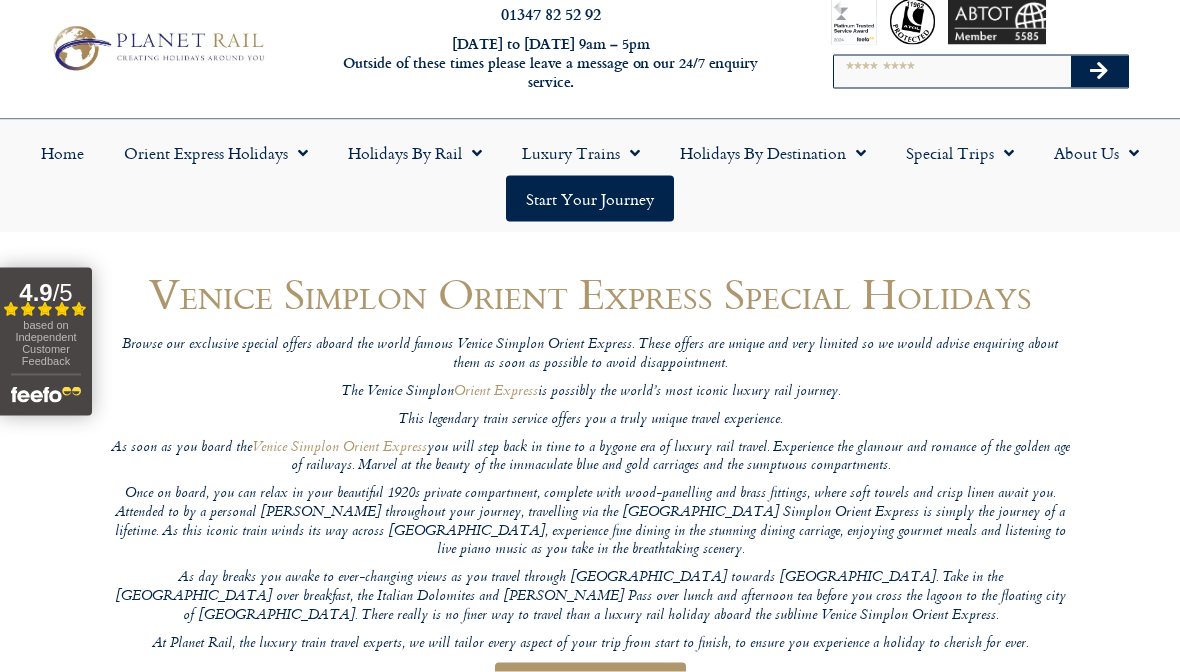 scroll, scrollTop: 0, scrollLeft: 0, axis: both 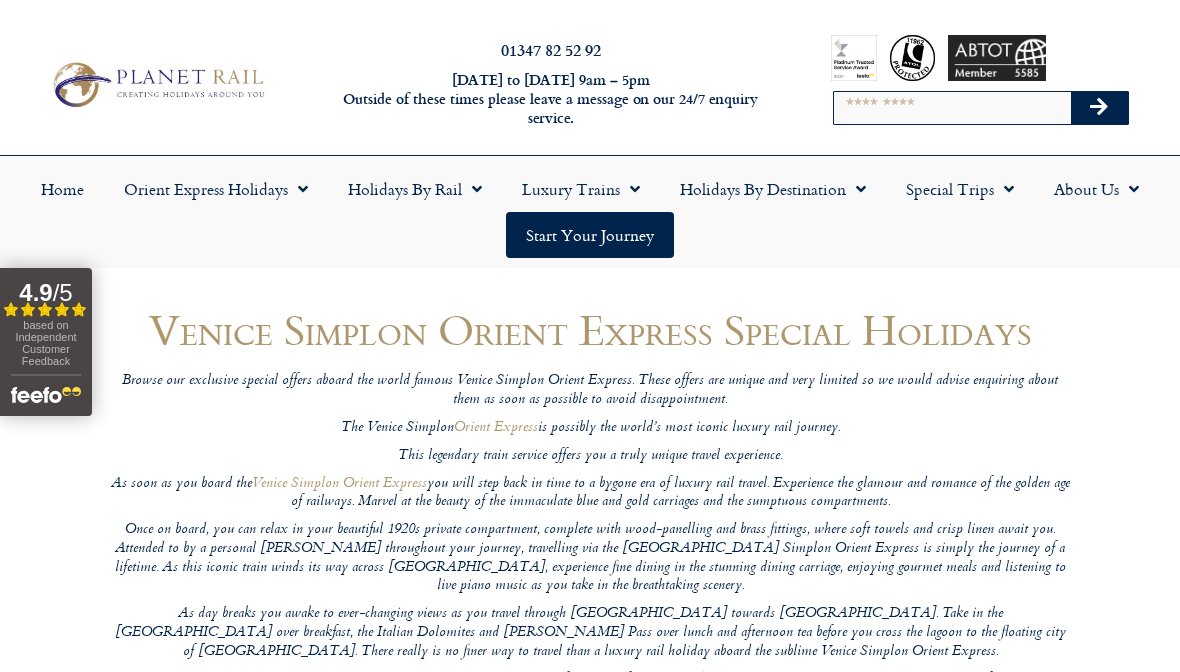 click 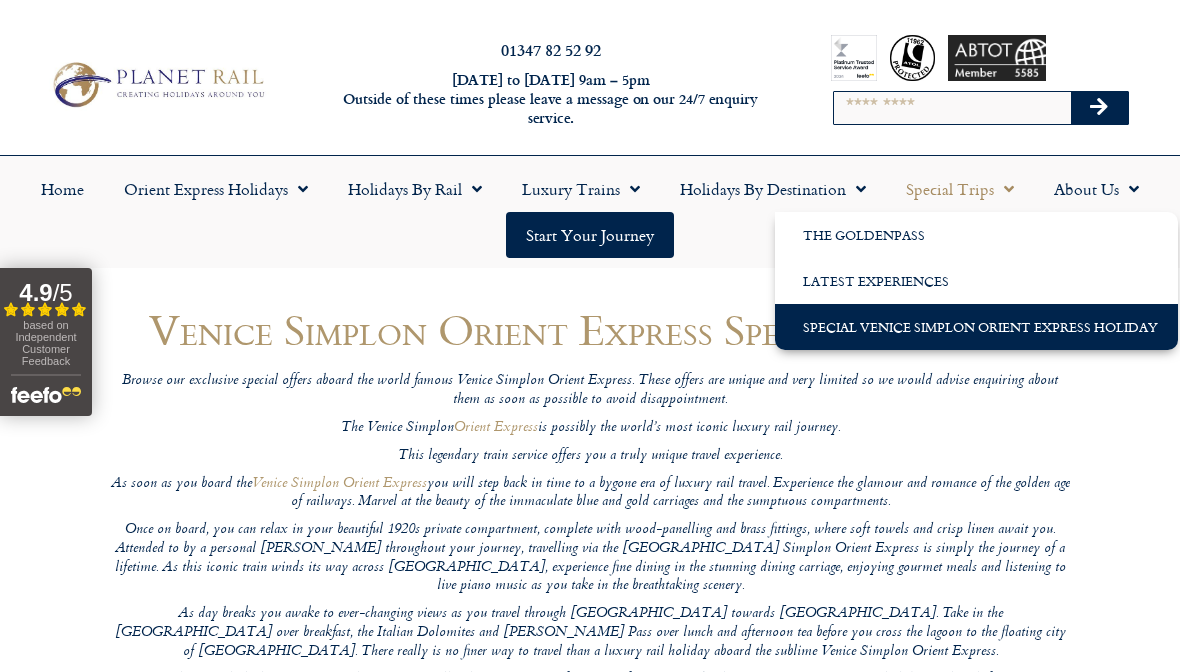 click on "Latest Experiences" 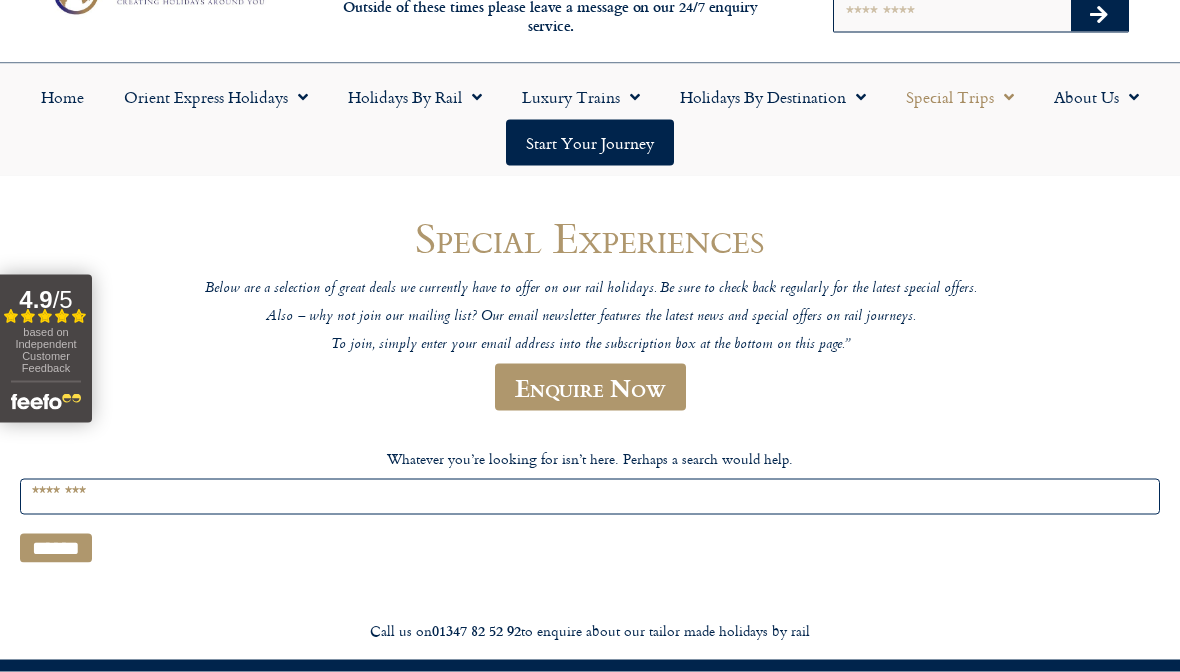 scroll, scrollTop: 71, scrollLeft: 0, axis: vertical 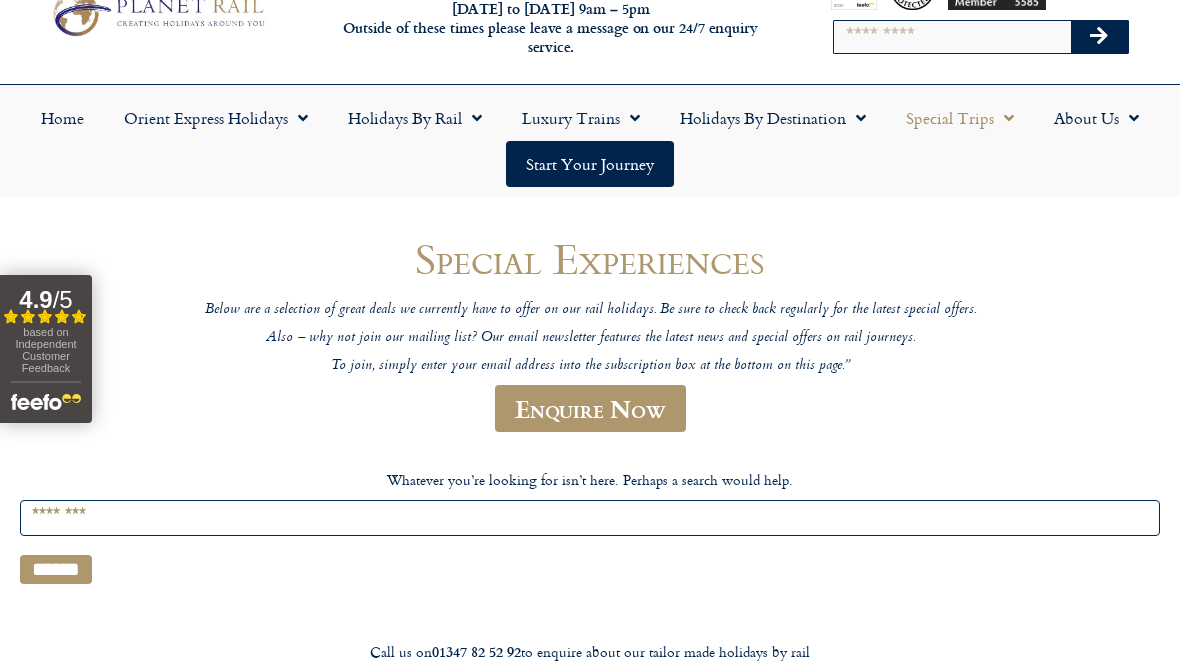 click on "Search for:" at bounding box center (590, 518) 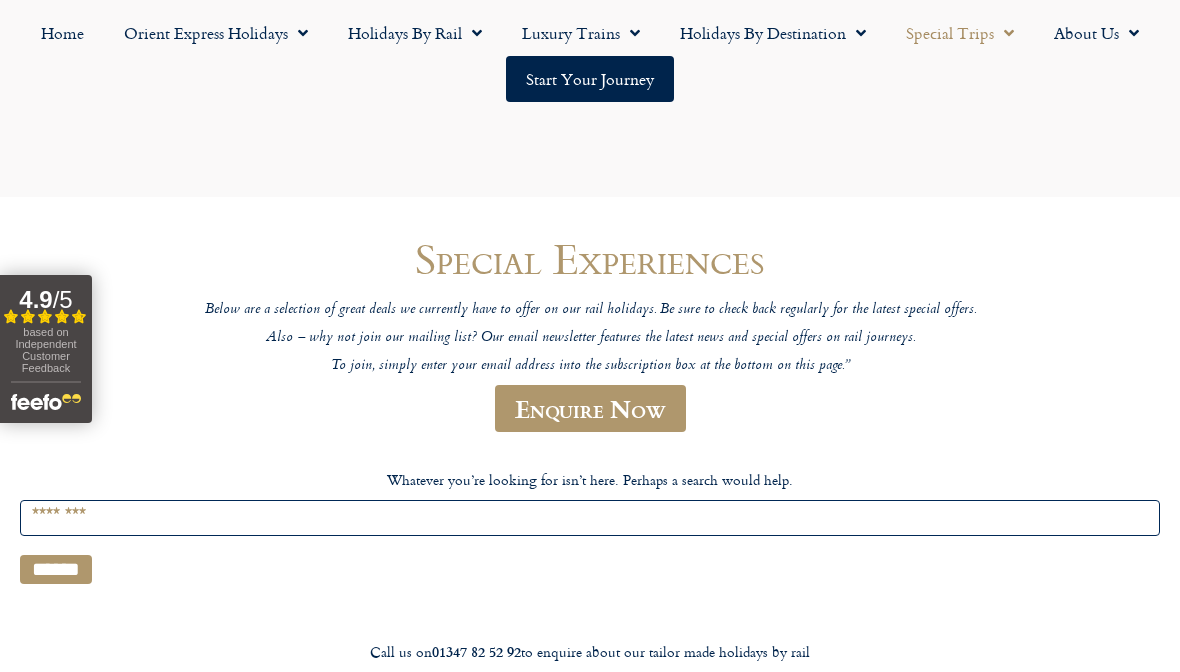 scroll, scrollTop: 70, scrollLeft: 0, axis: vertical 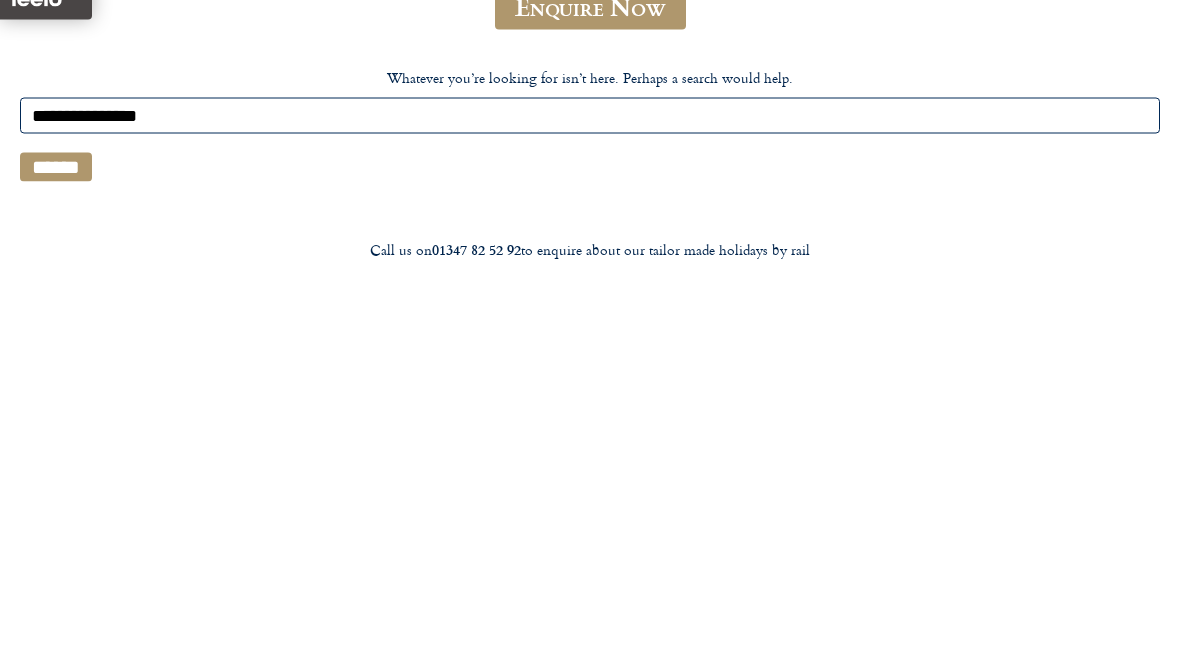 type on "**********" 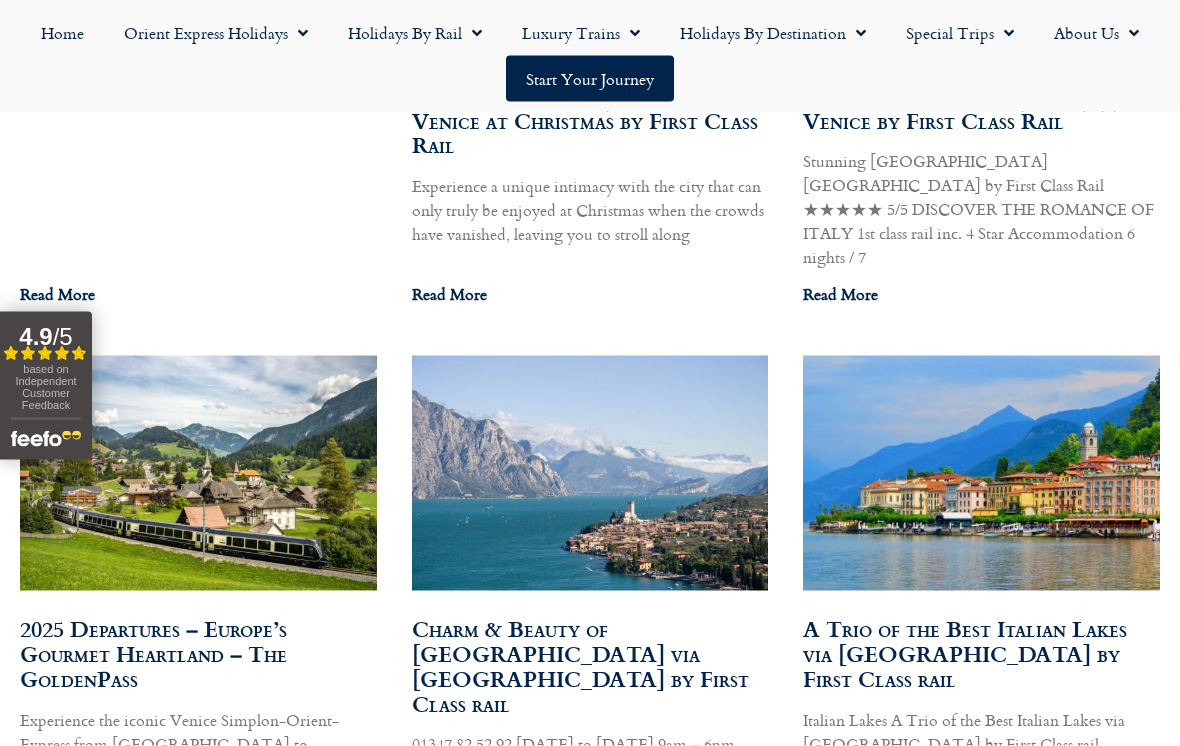 scroll, scrollTop: 9770, scrollLeft: 0, axis: vertical 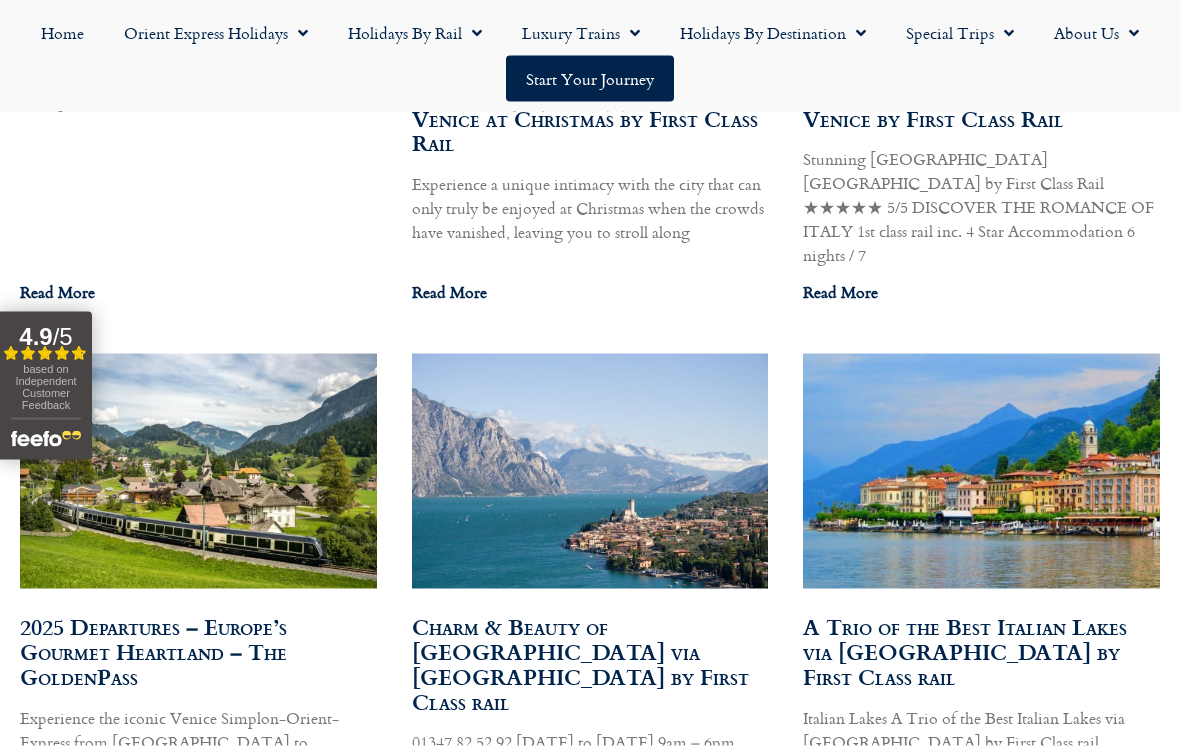 click on "Orient Express Early Booking Offer" at bounding box center [564, 1569] 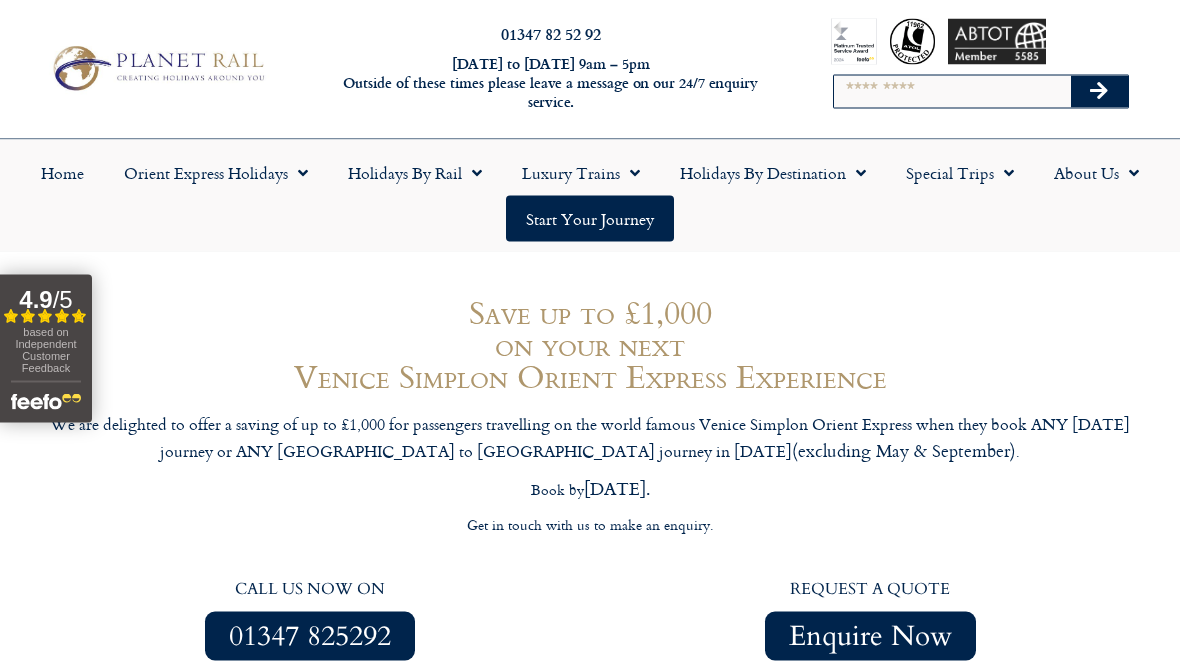 scroll, scrollTop: 0, scrollLeft: 0, axis: both 